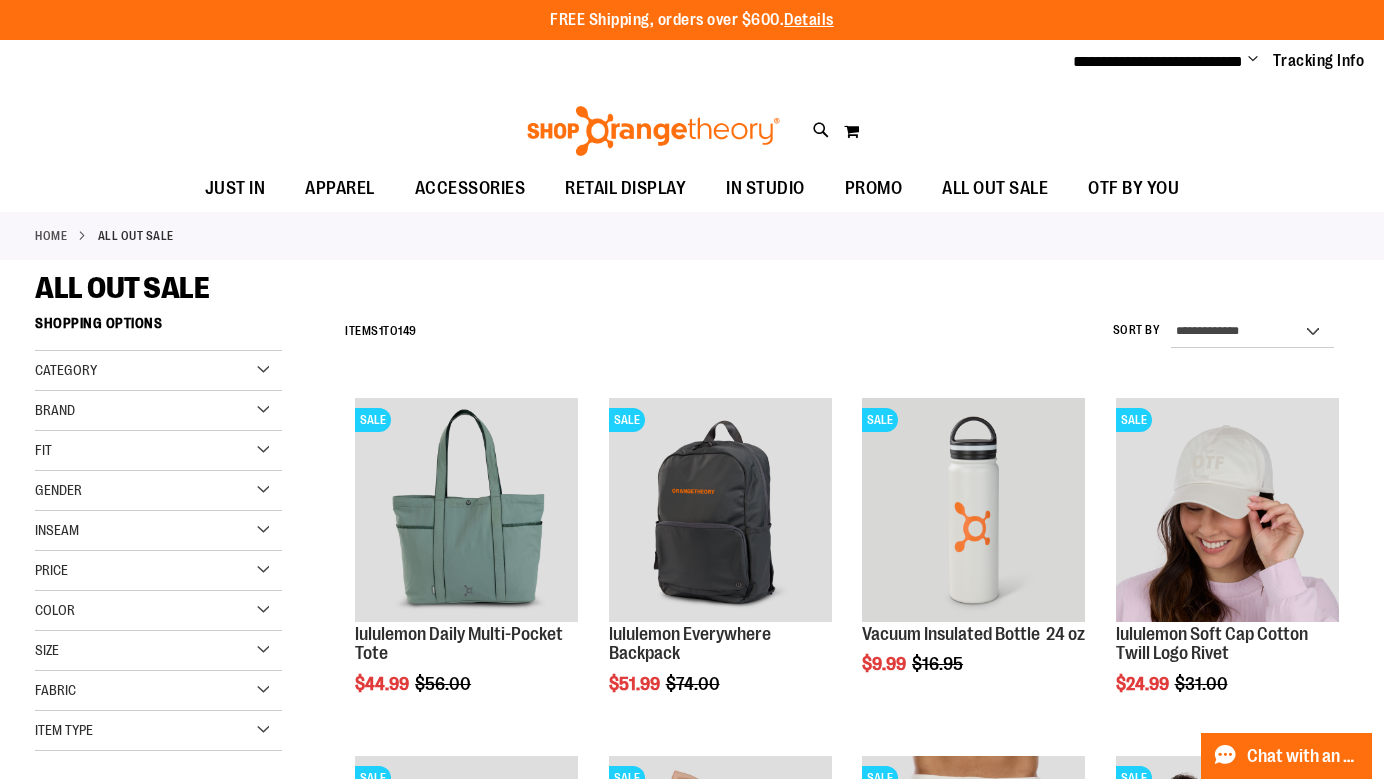 scroll, scrollTop: 0, scrollLeft: 0, axis: both 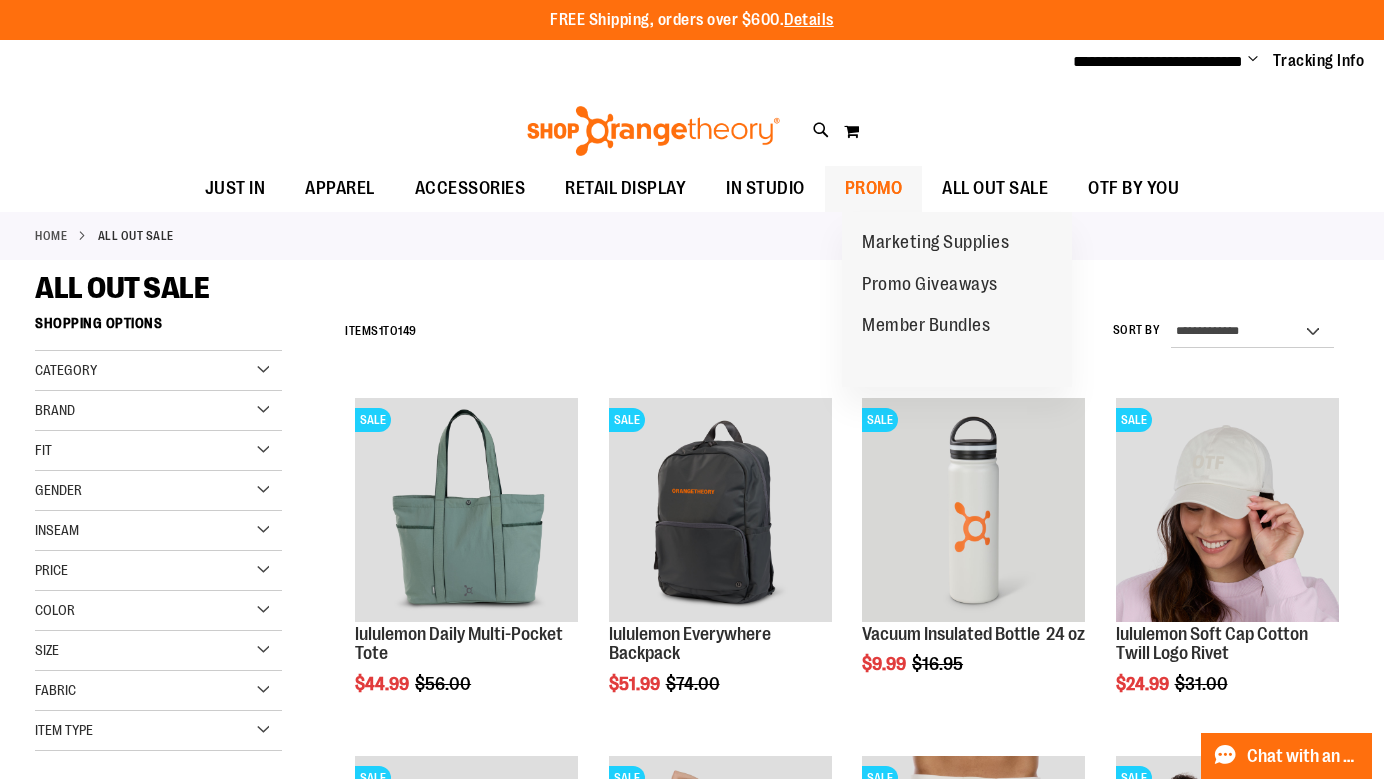 type on "**********" 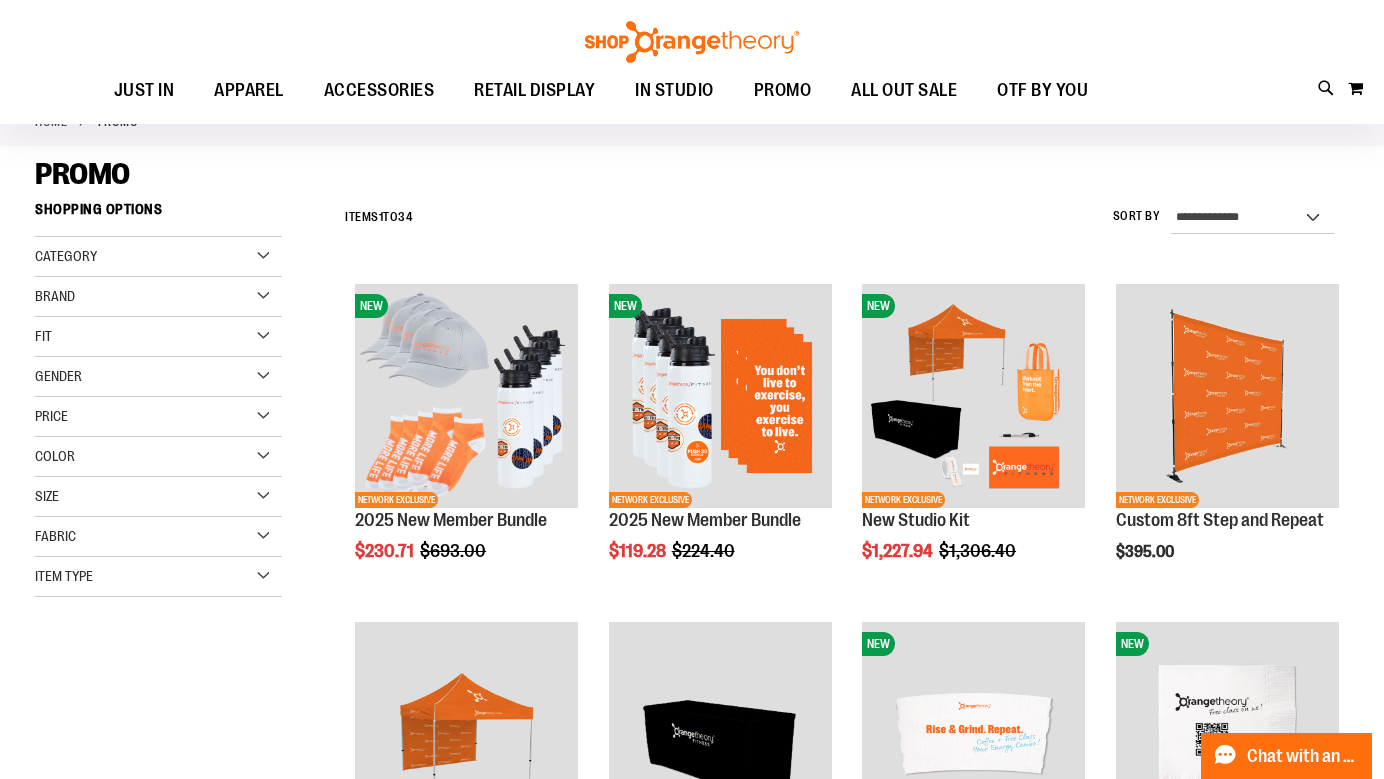 scroll, scrollTop: 335, scrollLeft: 0, axis: vertical 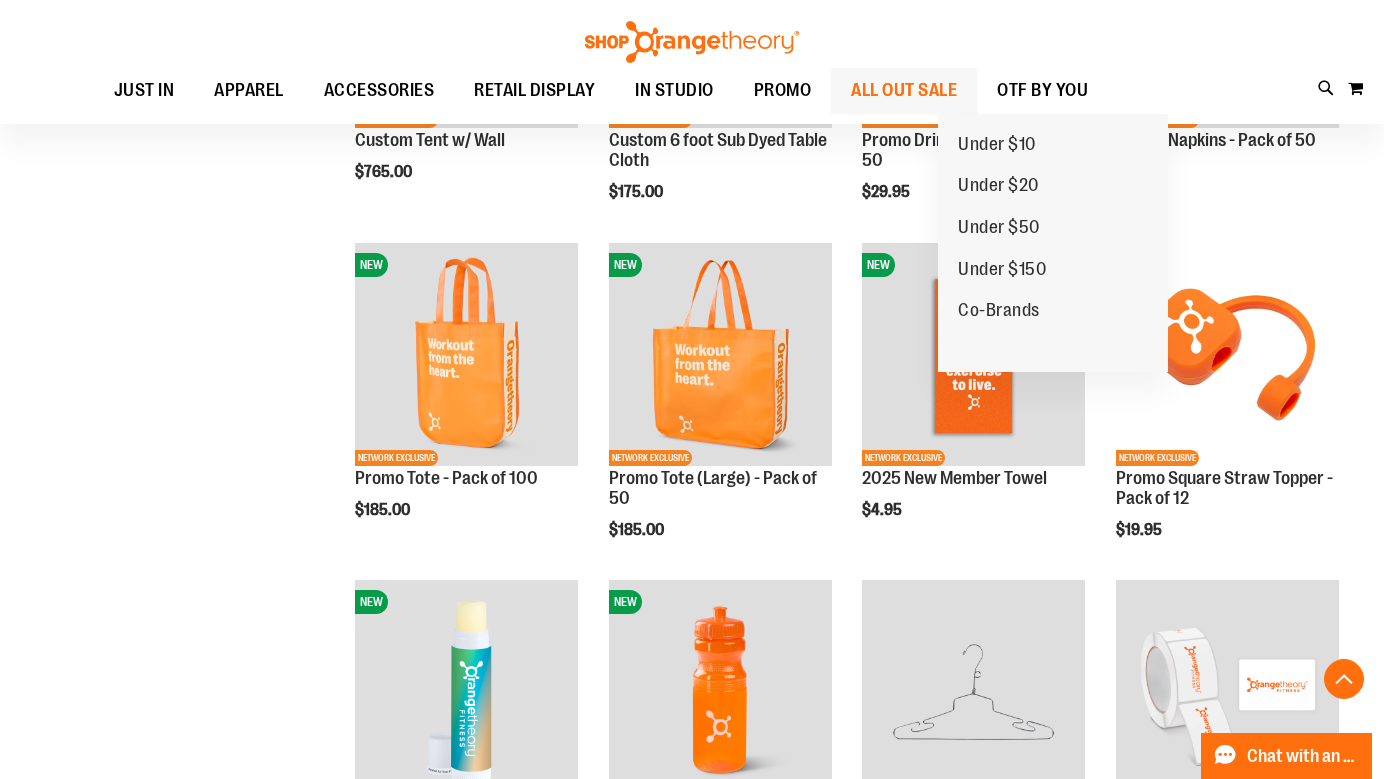 type on "**********" 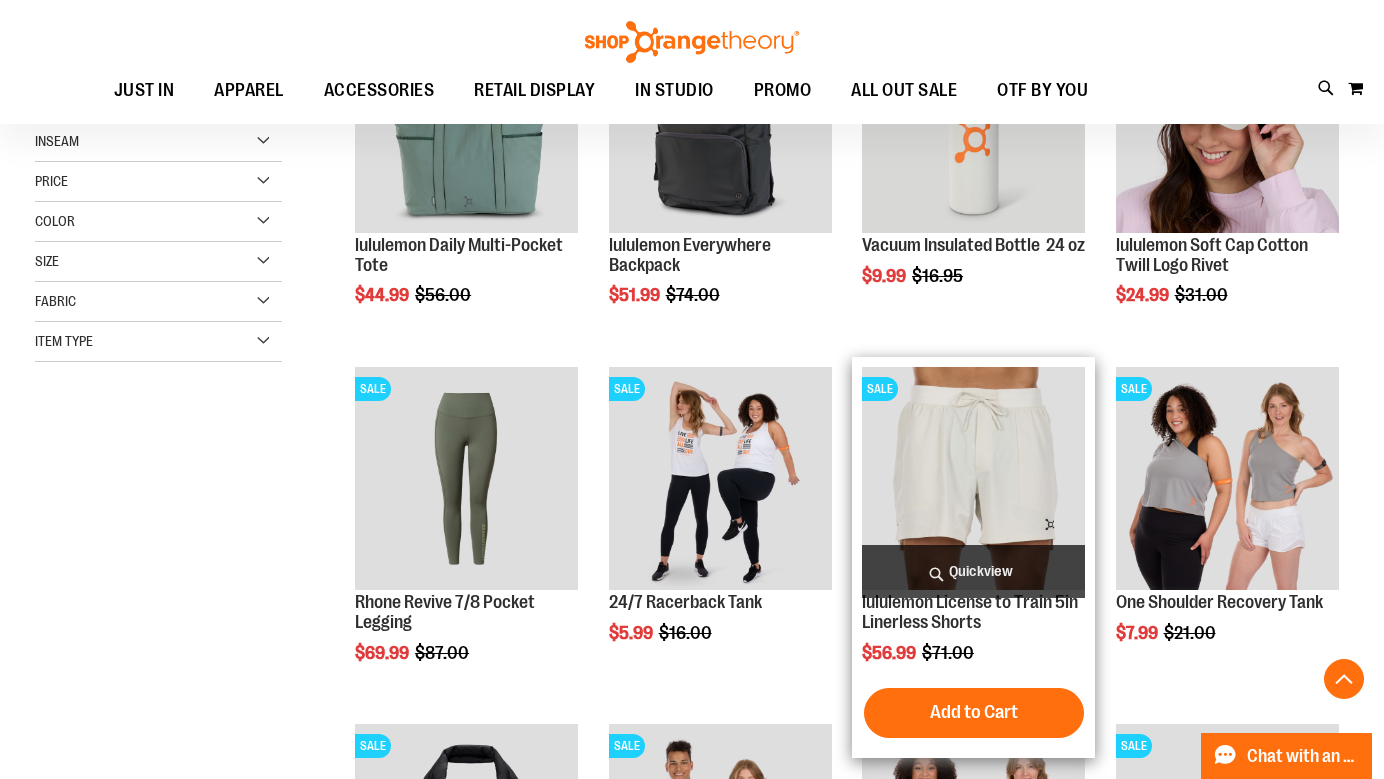 scroll, scrollTop: 492, scrollLeft: 0, axis: vertical 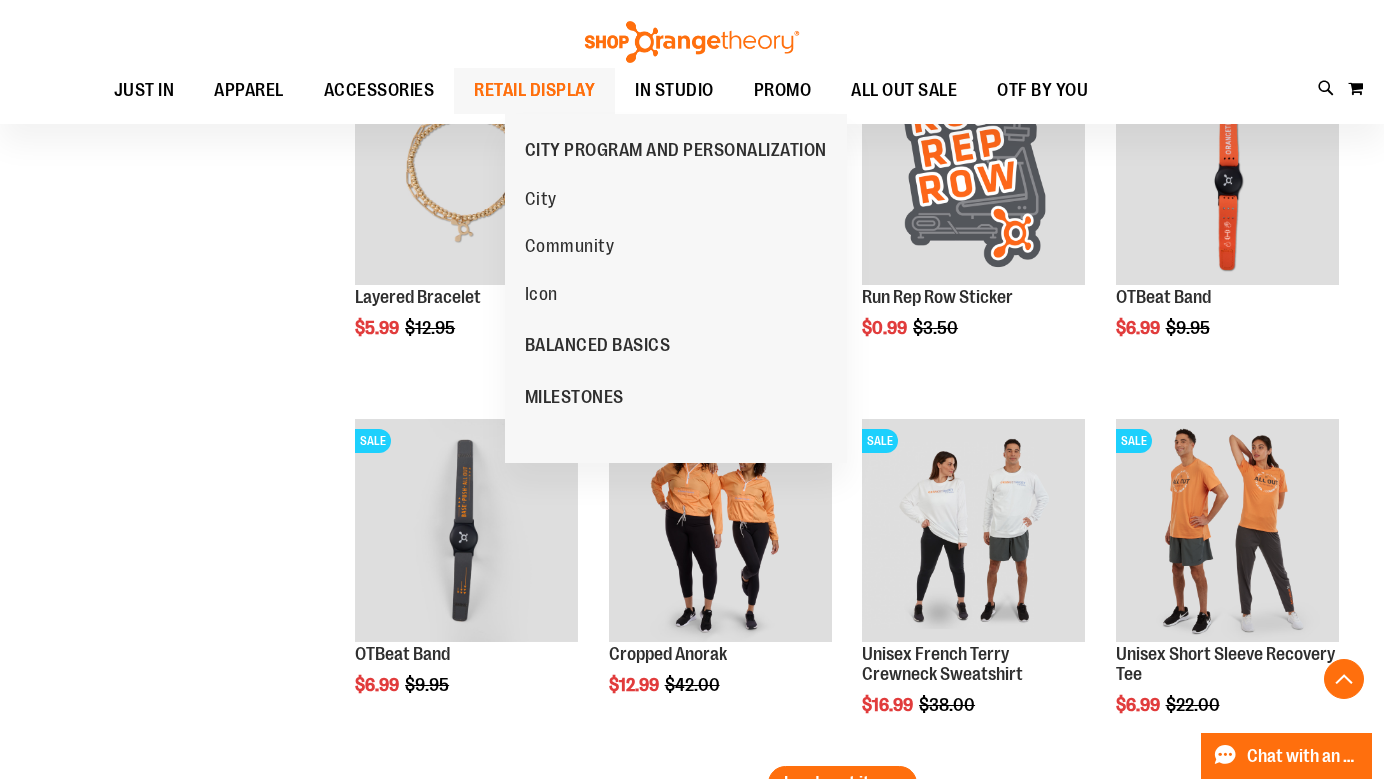type on "**********" 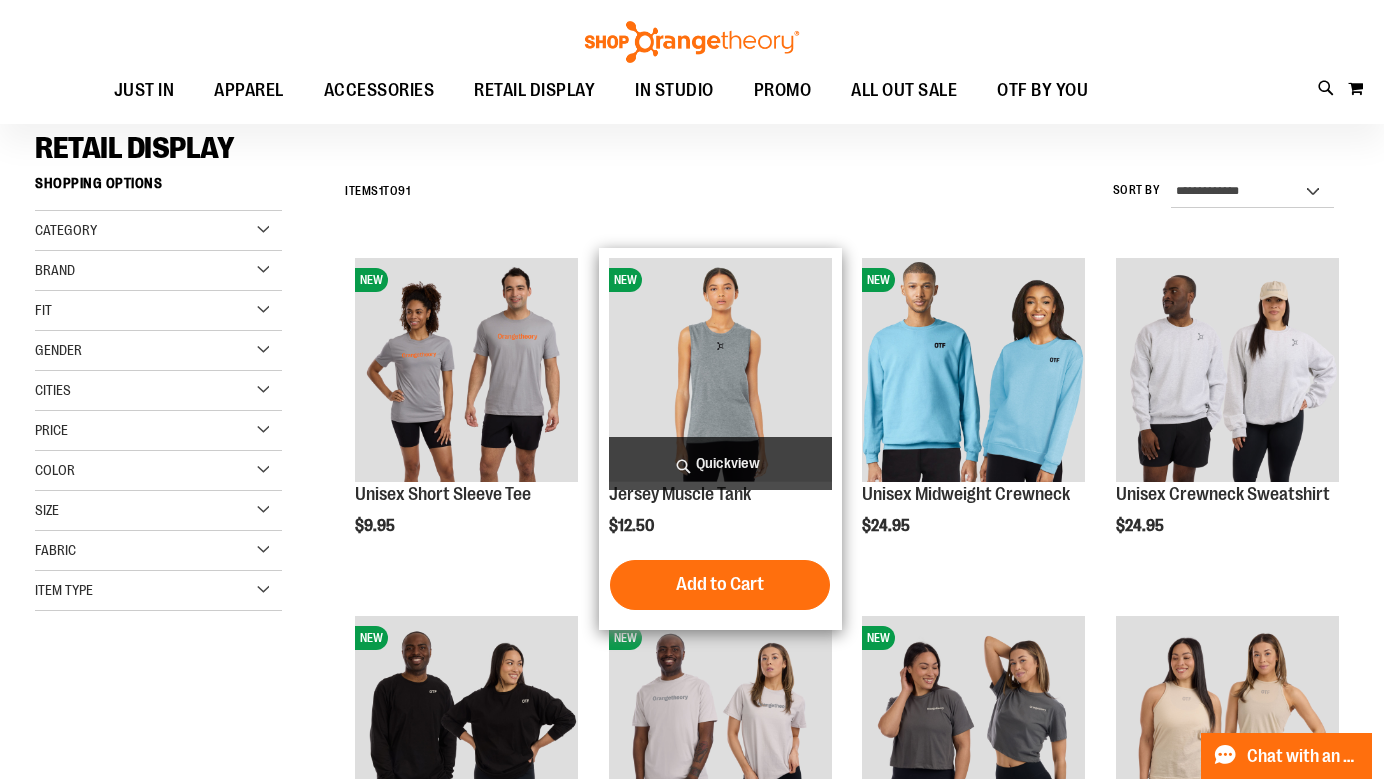 scroll, scrollTop: 523, scrollLeft: 0, axis: vertical 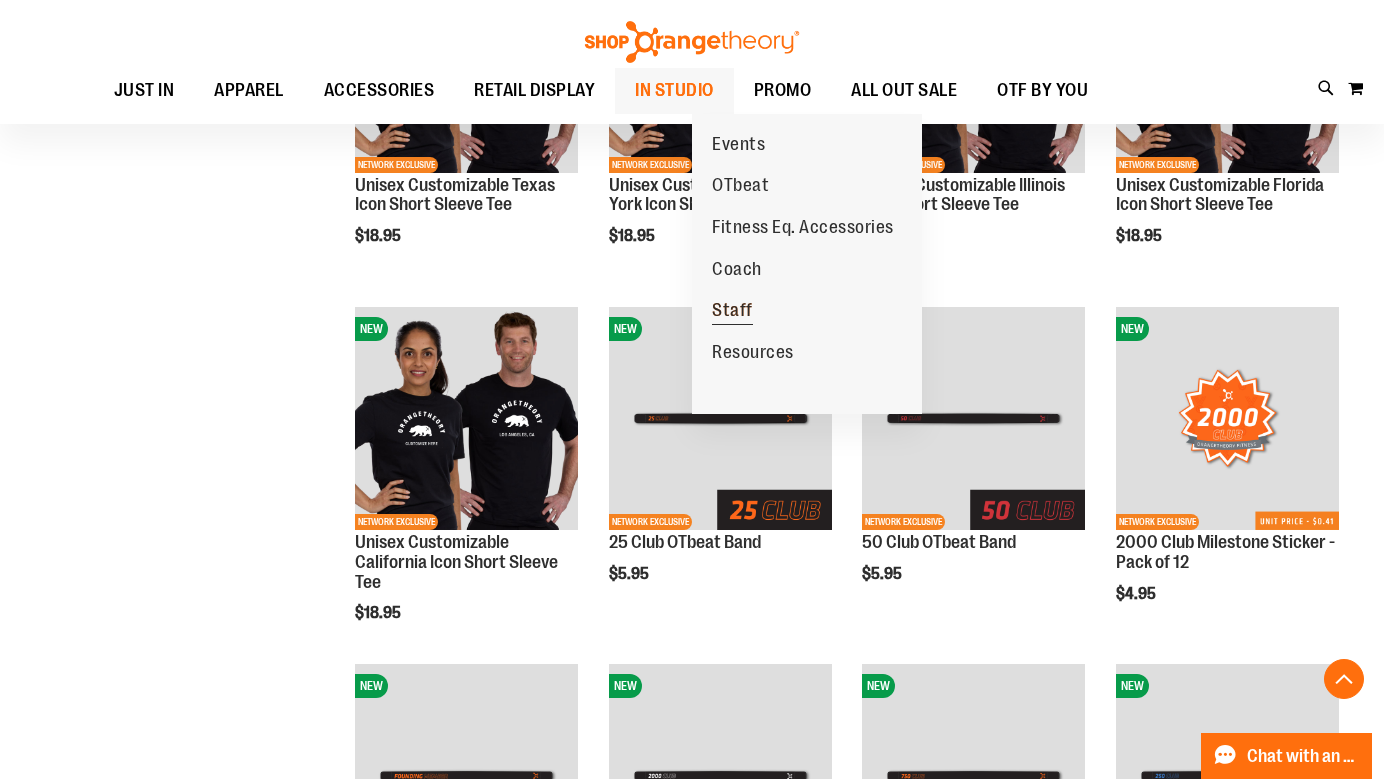 type on "**********" 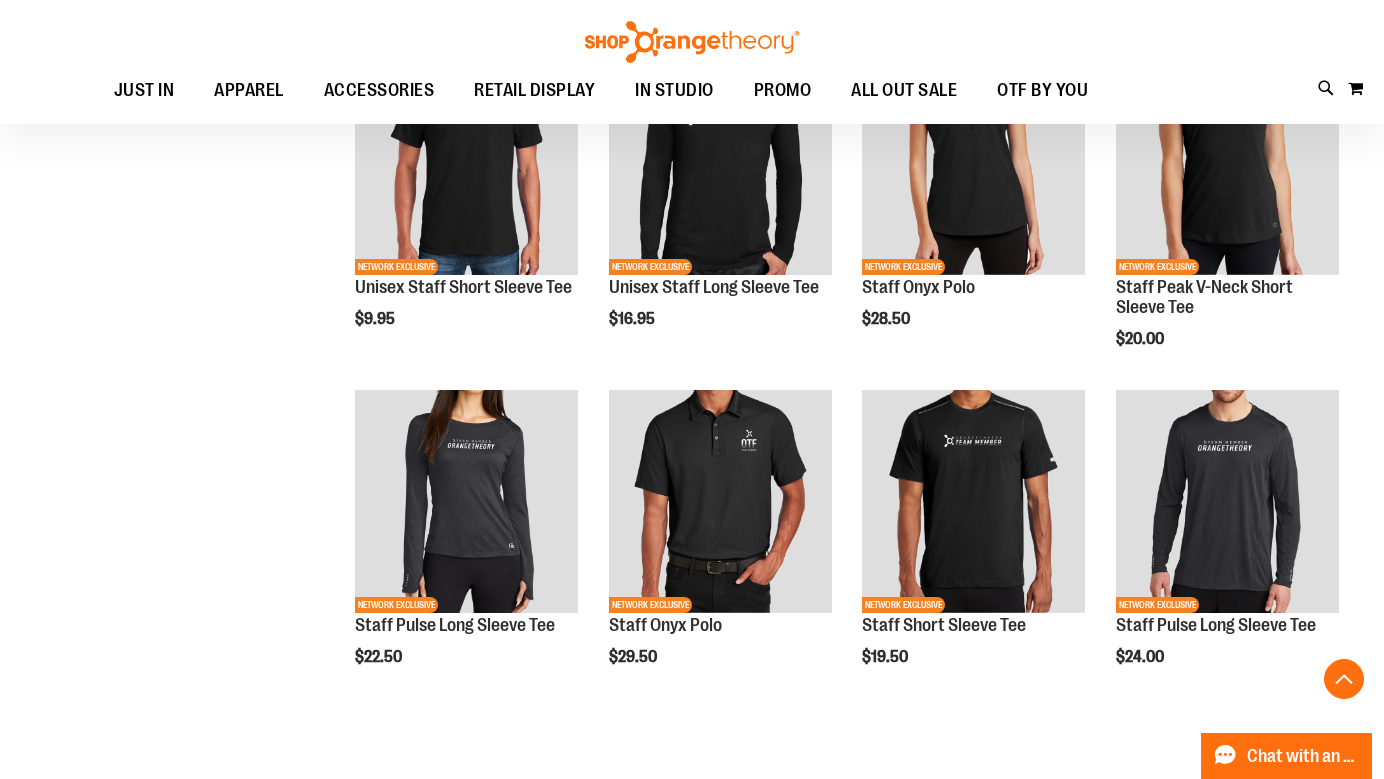 scroll, scrollTop: 1163, scrollLeft: 0, axis: vertical 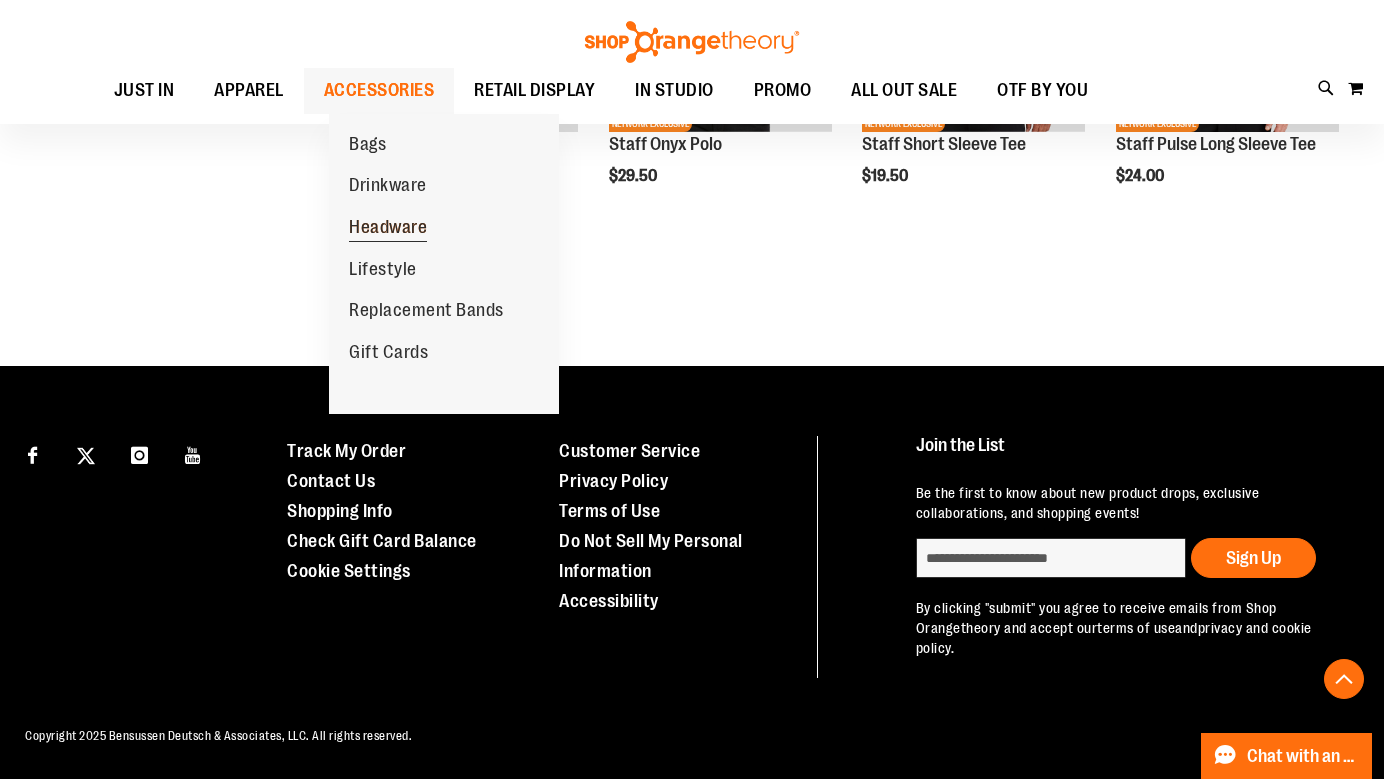 type on "**********" 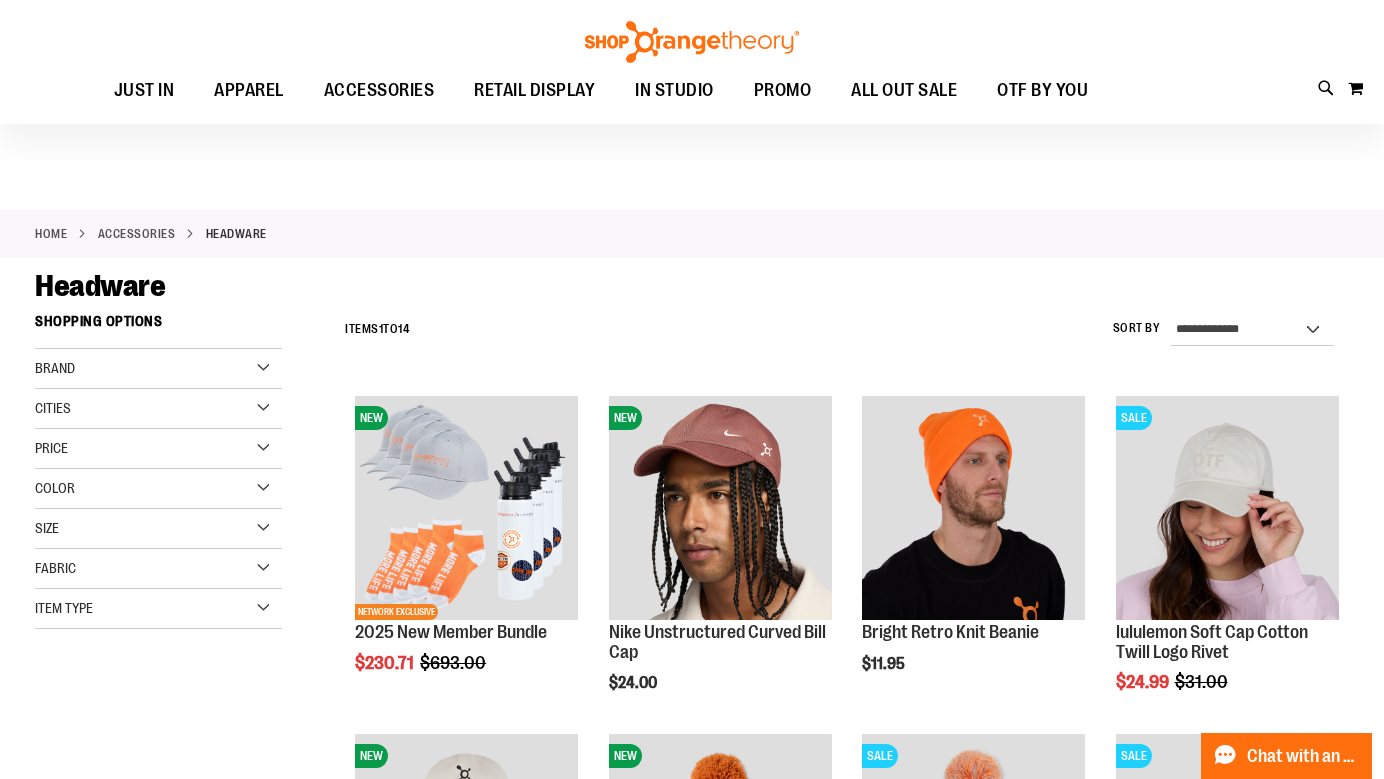 scroll, scrollTop: 217, scrollLeft: 0, axis: vertical 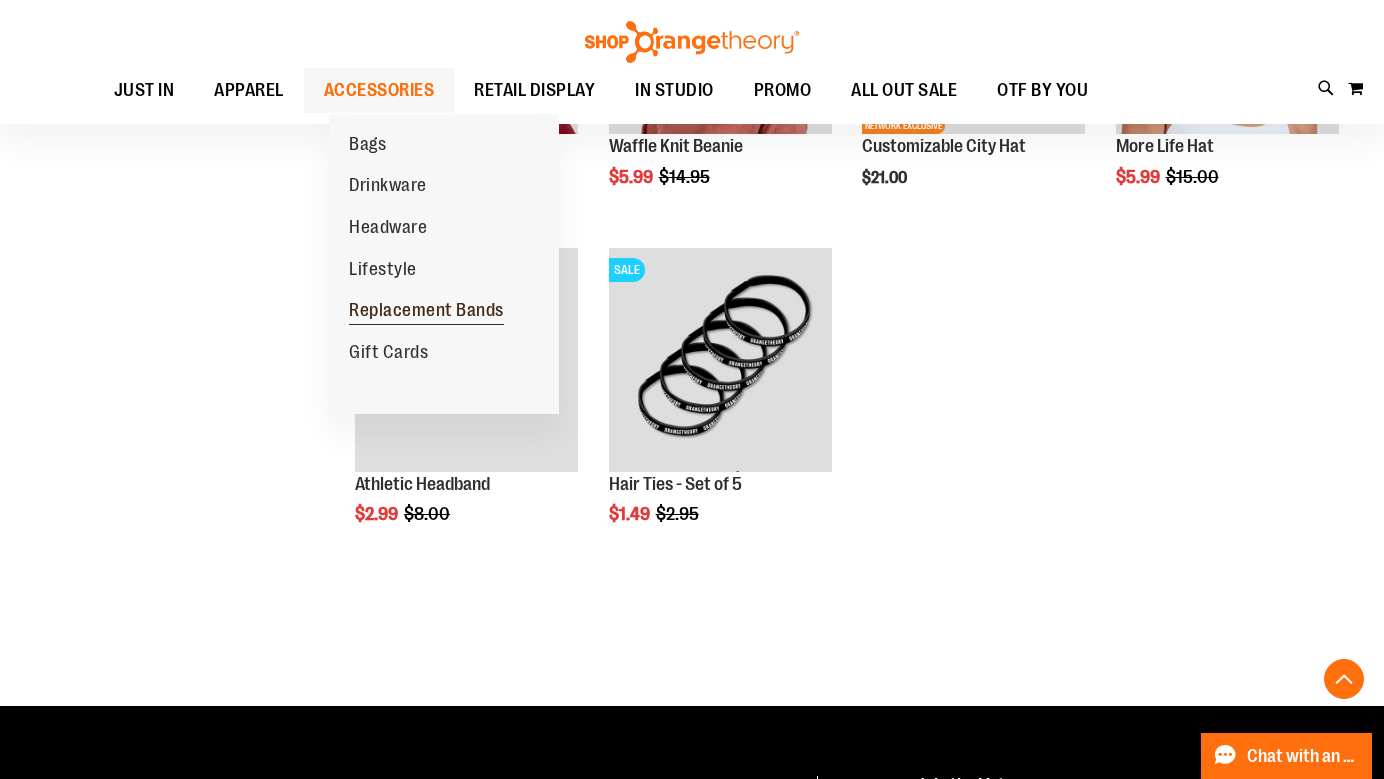 type on "**********" 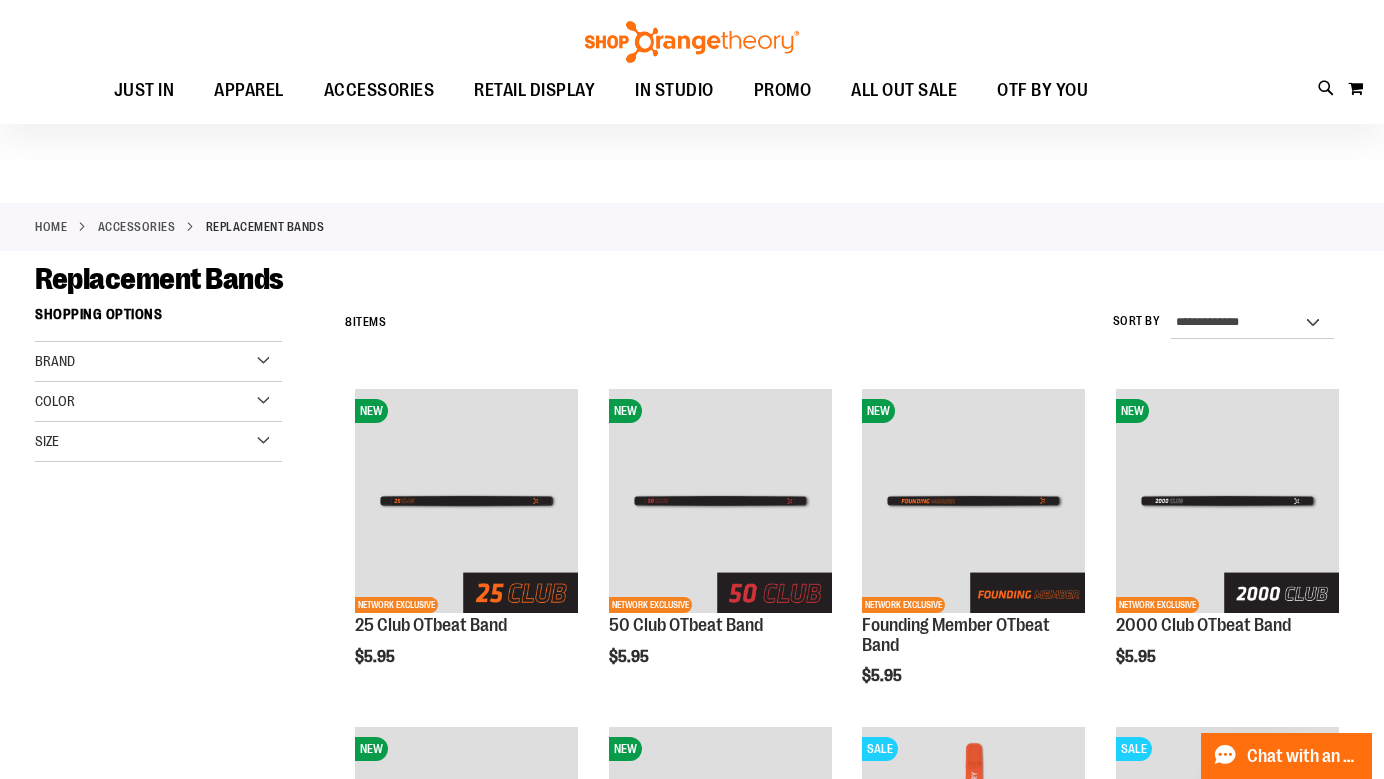 scroll, scrollTop: 0, scrollLeft: 0, axis: both 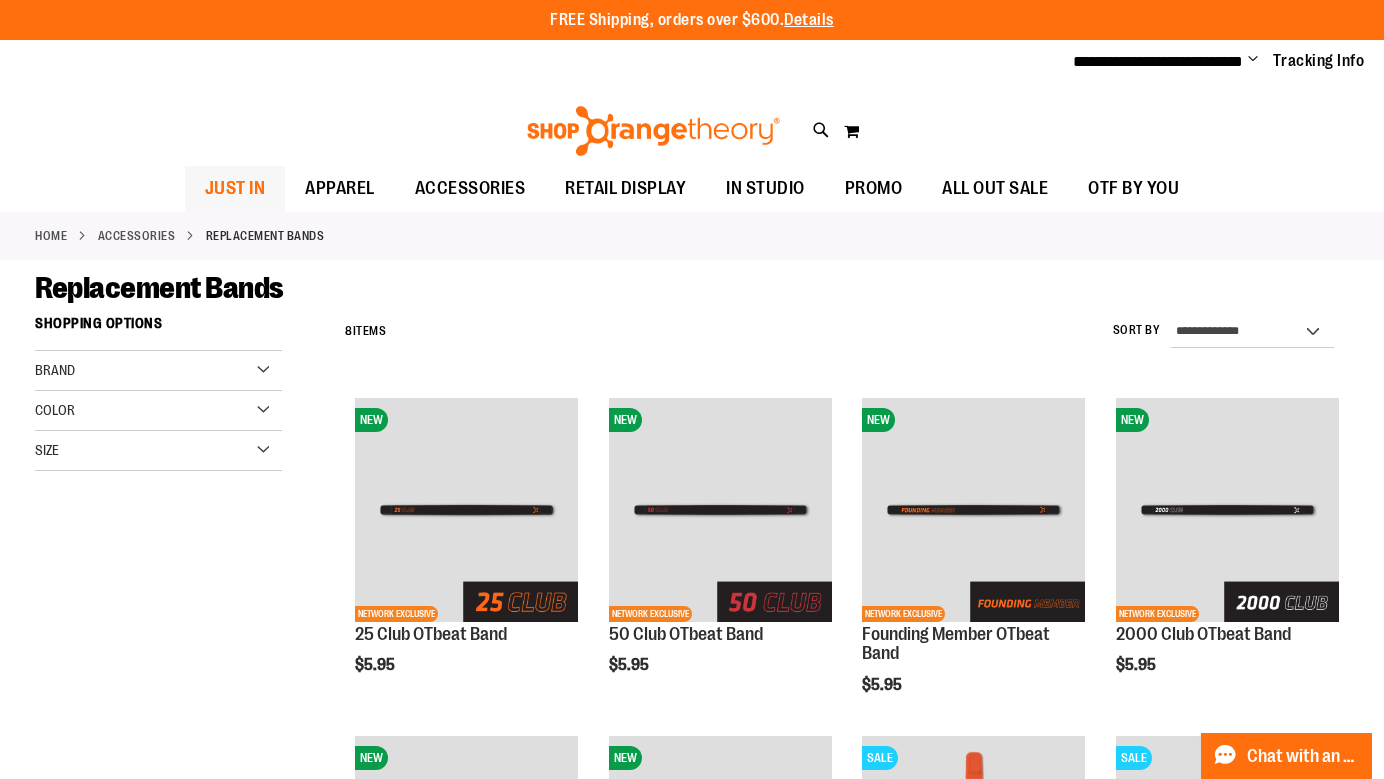 type on "**********" 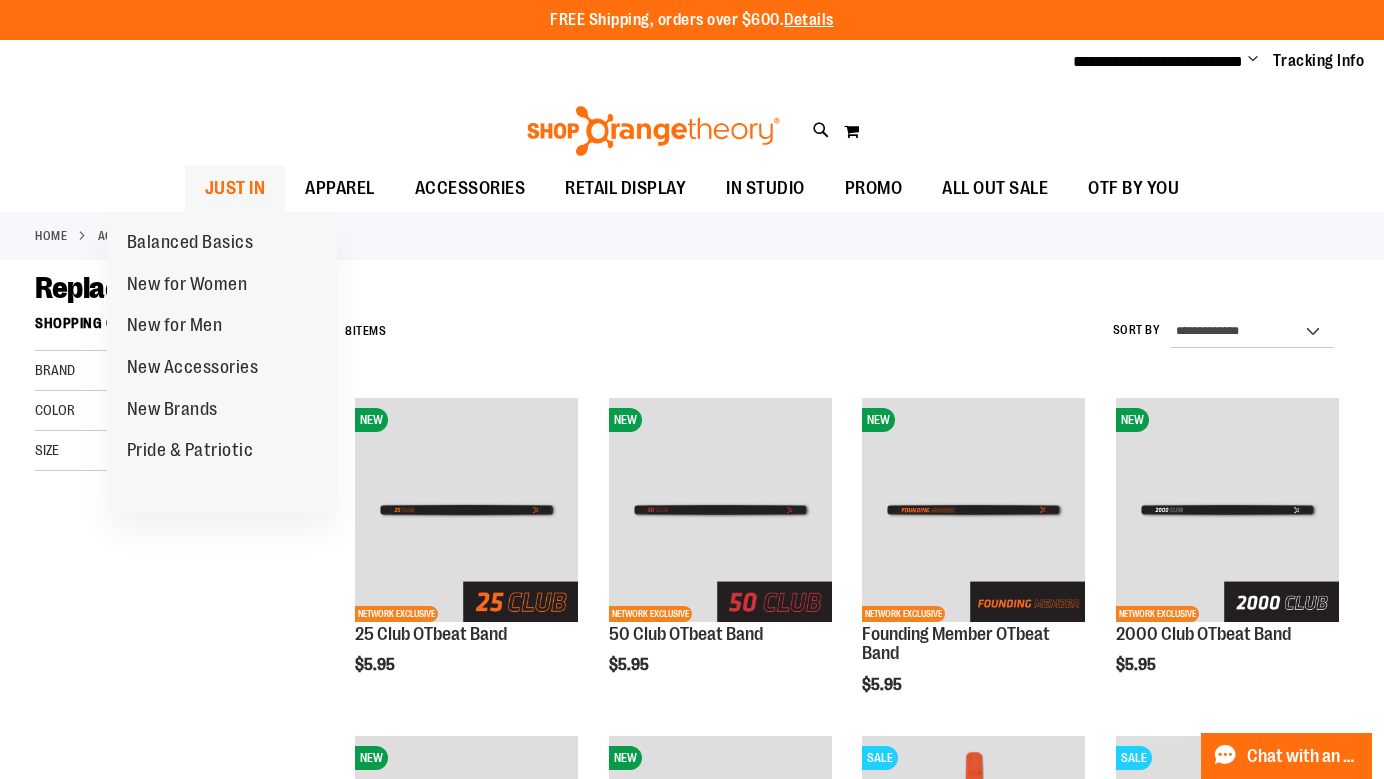 click on "JUST IN" at bounding box center (235, 188) 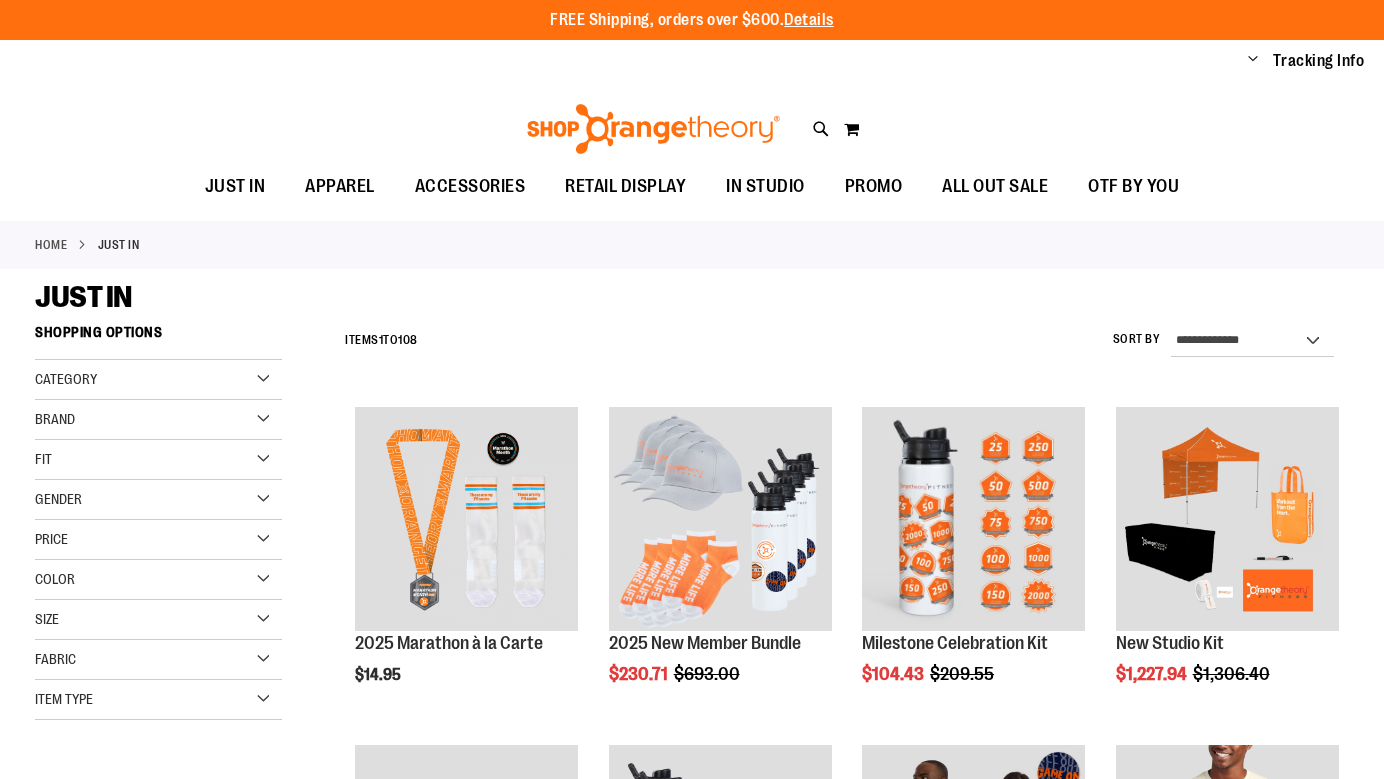 scroll, scrollTop: 0, scrollLeft: 0, axis: both 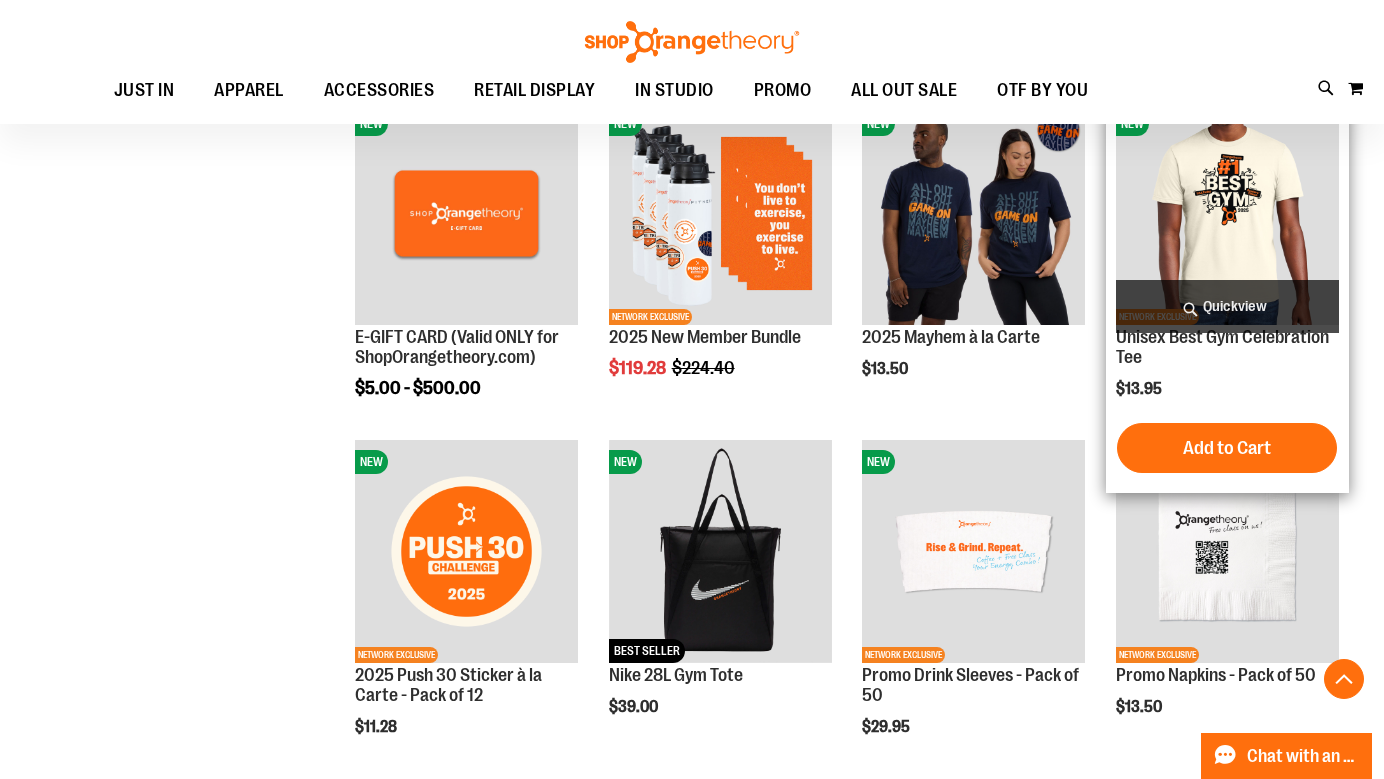 type on "**********" 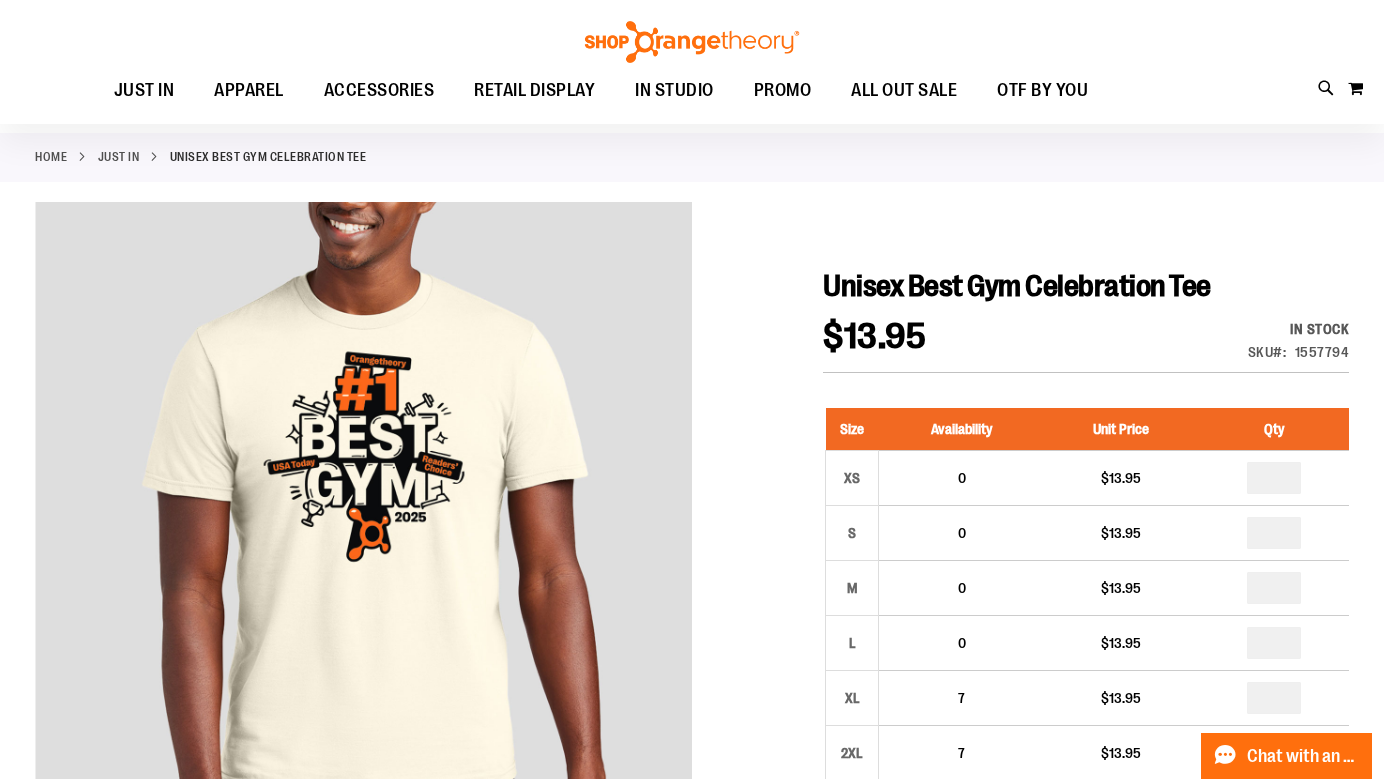 scroll, scrollTop: 0, scrollLeft: 0, axis: both 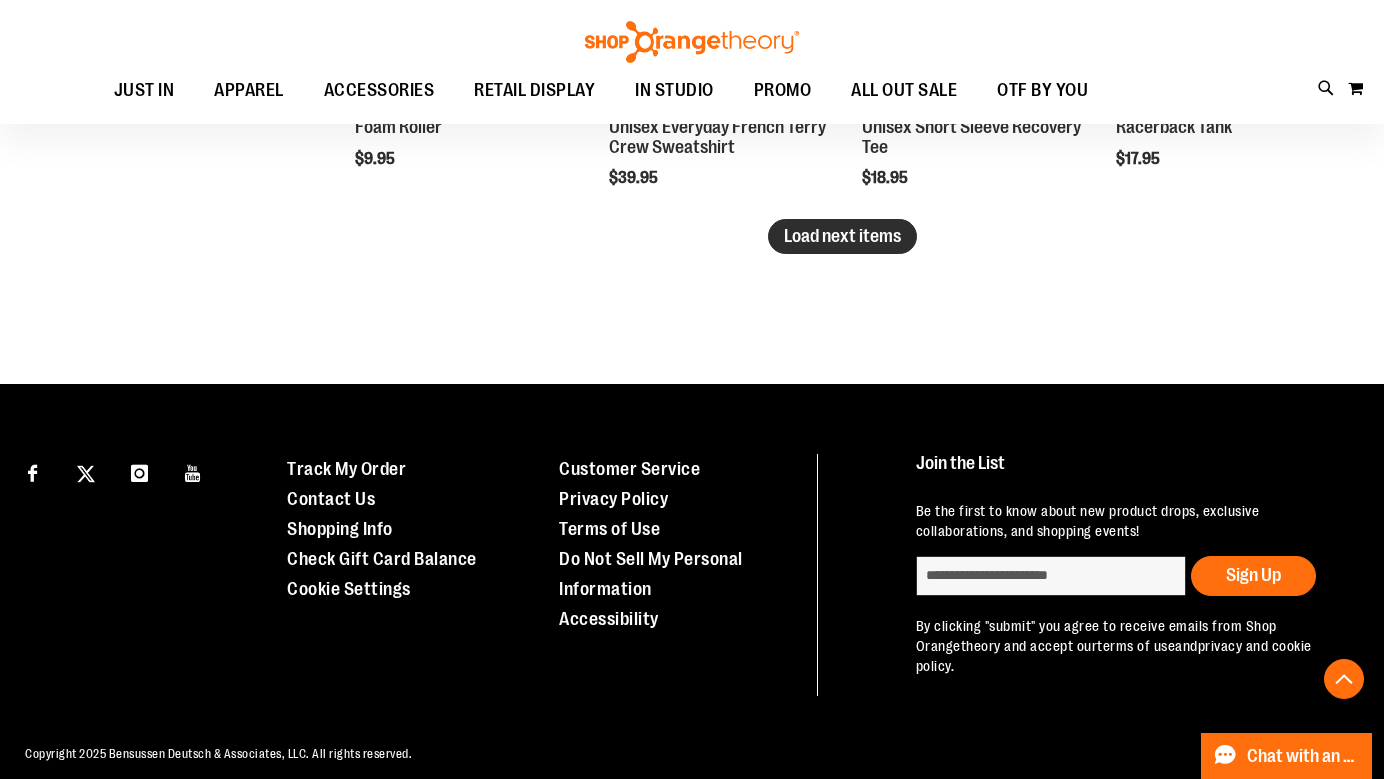 type on "**********" 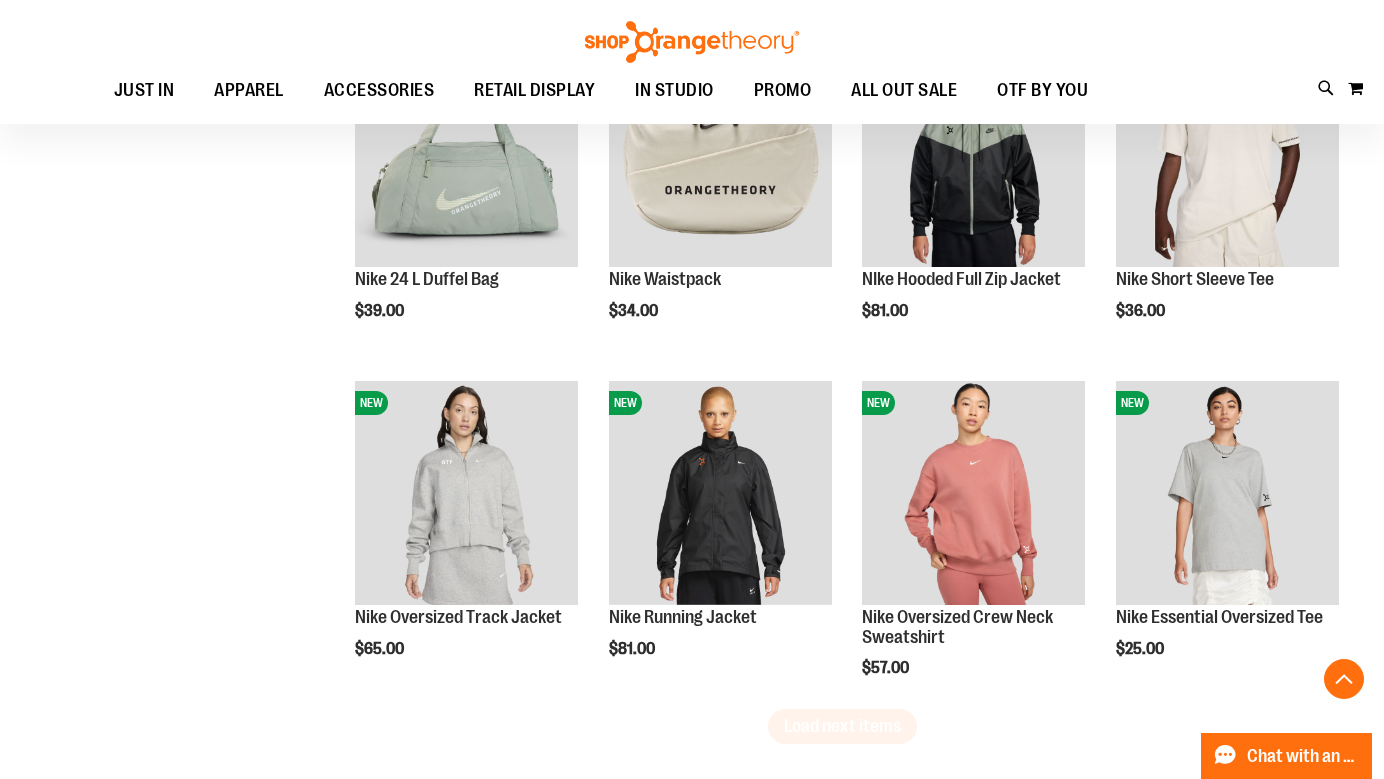 scroll, scrollTop: 3630, scrollLeft: 0, axis: vertical 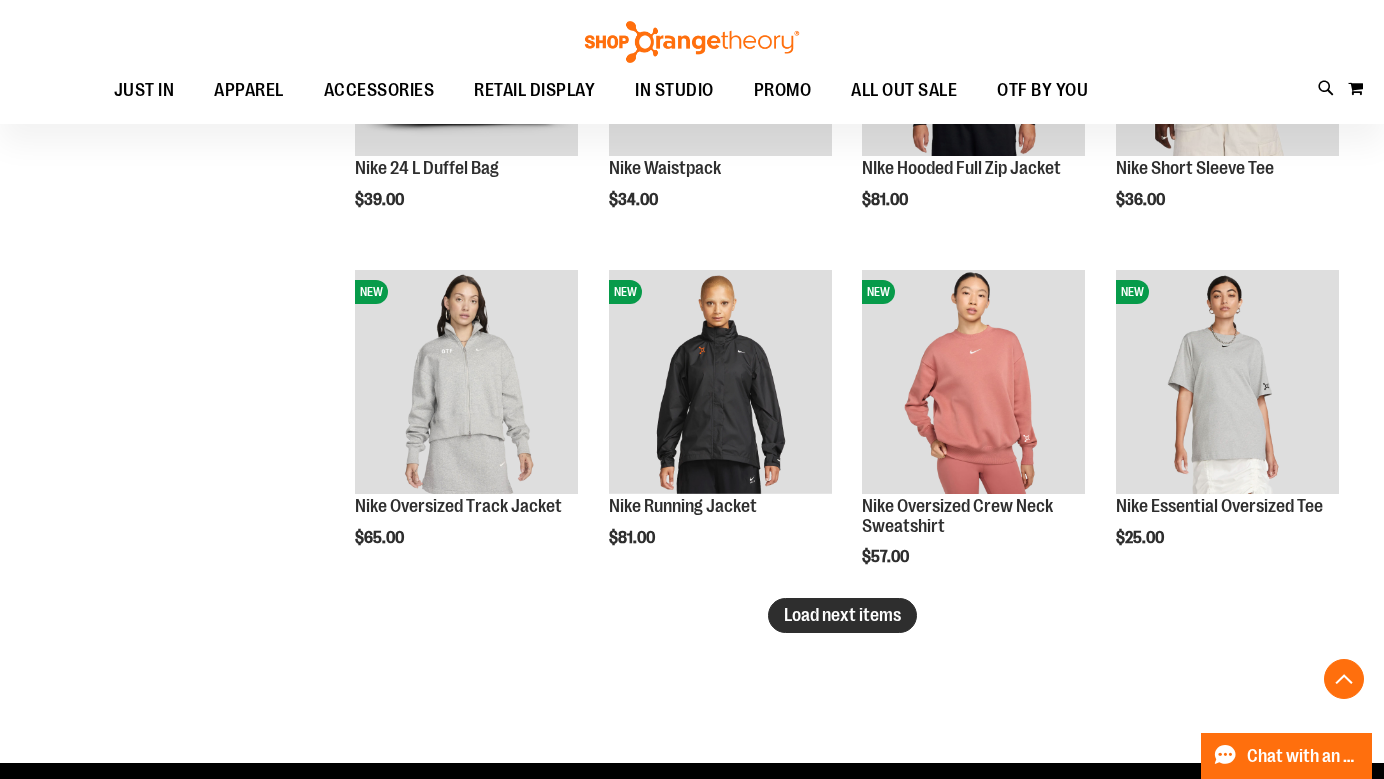 click on "Load next items" at bounding box center [842, 615] 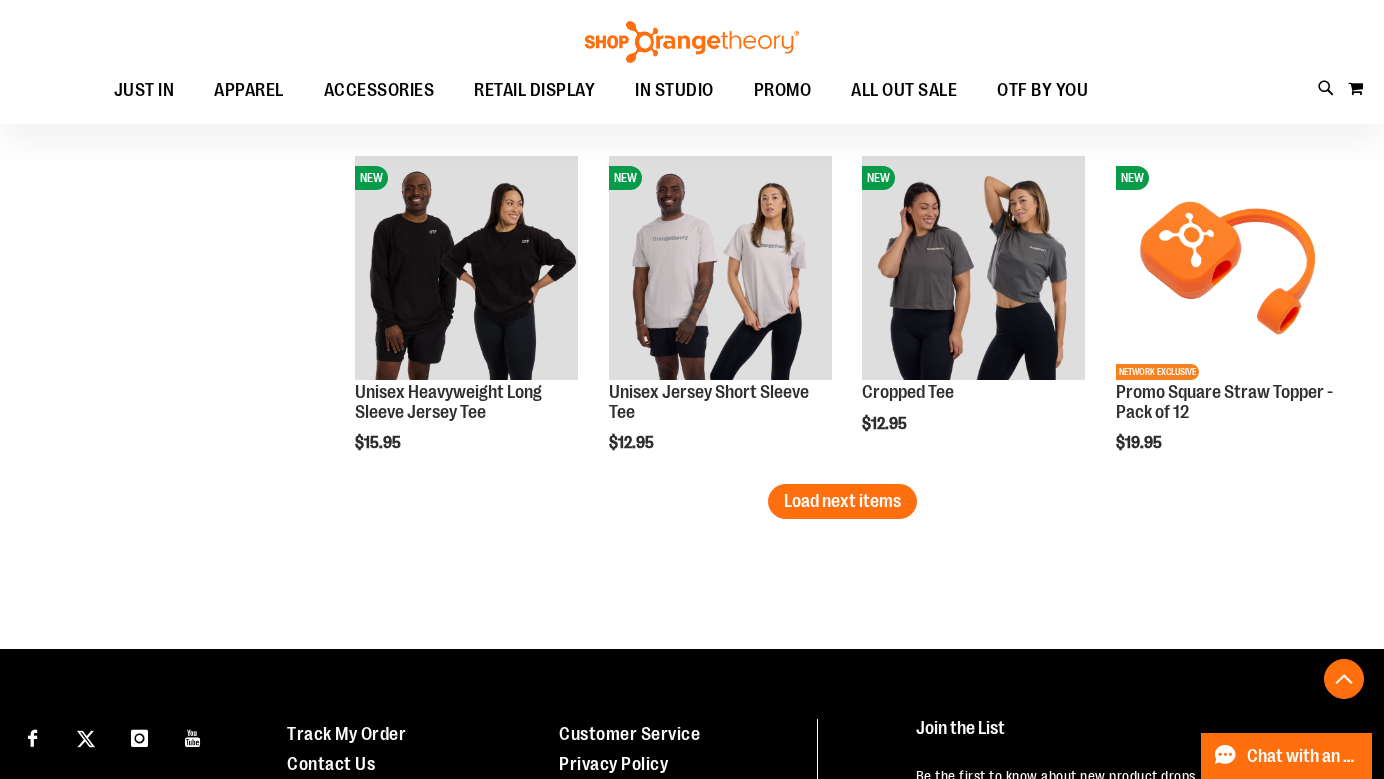 scroll, scrollTop: 4723, scrollLeft: 0, axis: vertical 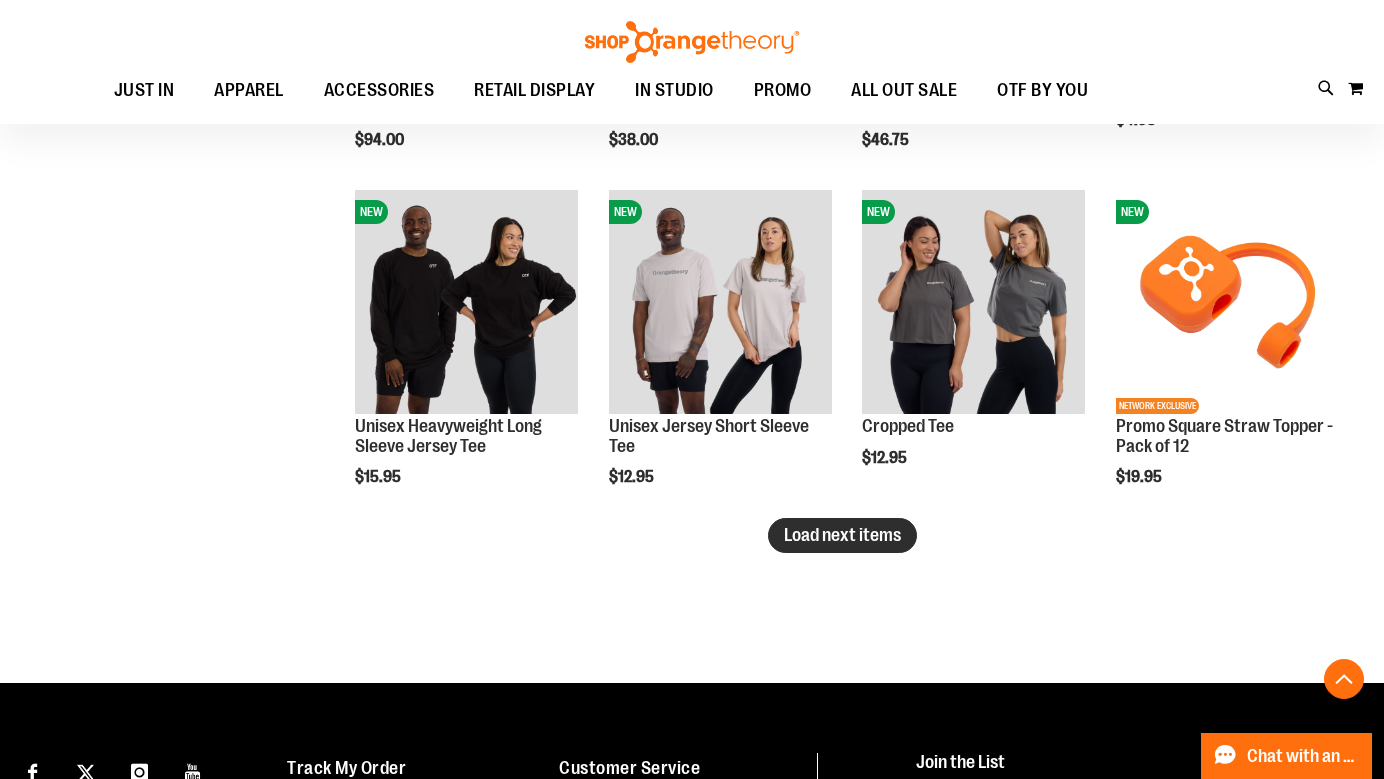 click on "Load next items" at bounding box center [842, 535] 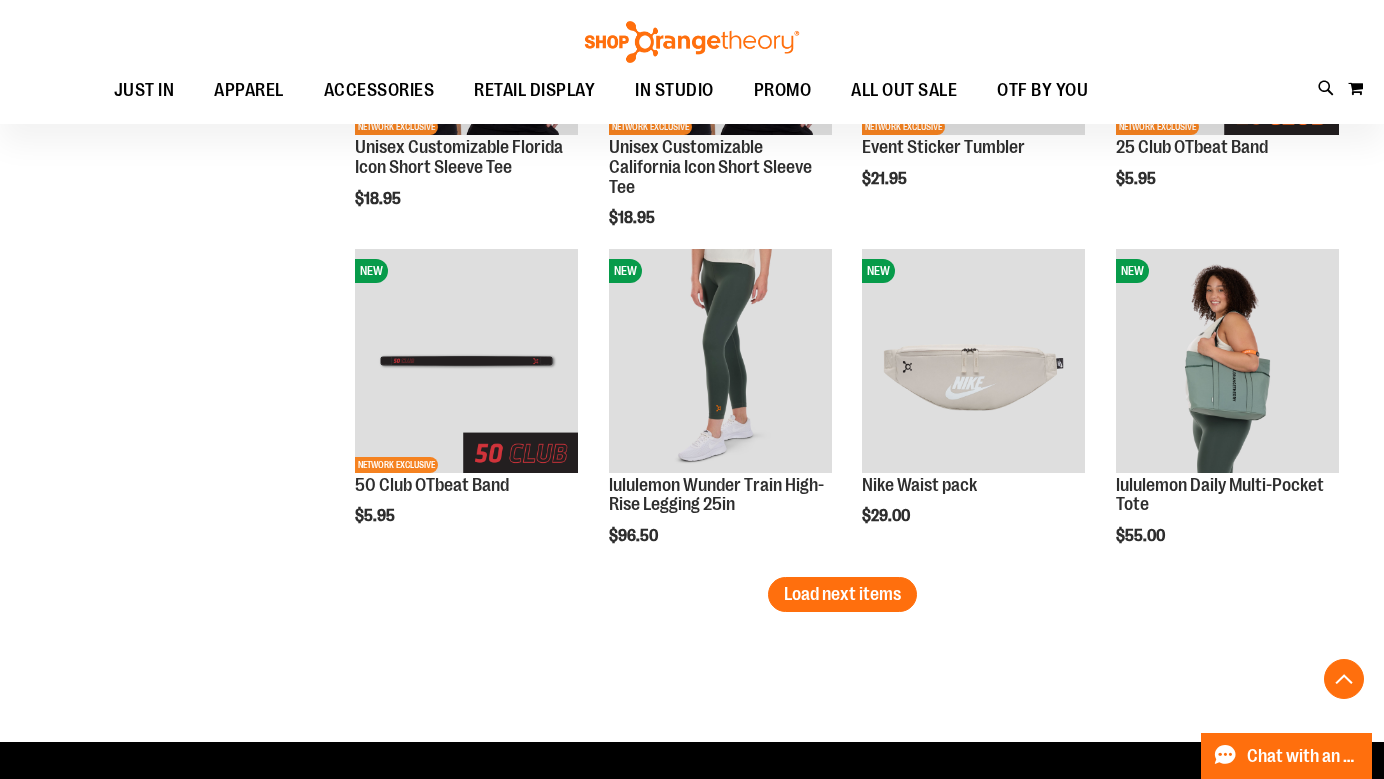 scroll, scrollTop: 6053, scrollLeft: 0, axis: vertical 